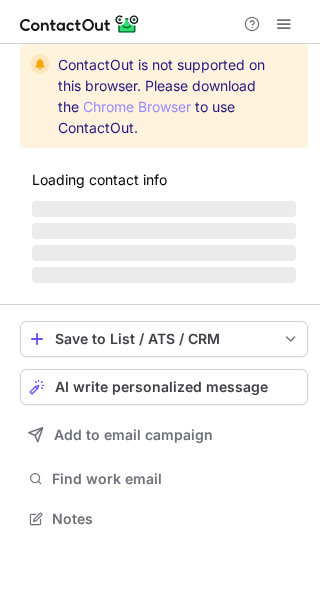 scroll, scrollTop: 0, scrollLeft: 0, axis: both 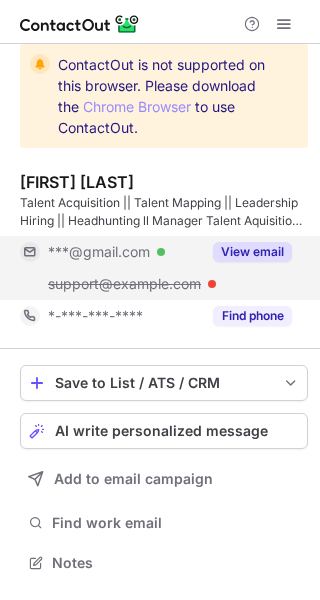 click on "View email" at bounding box center (252, 252) 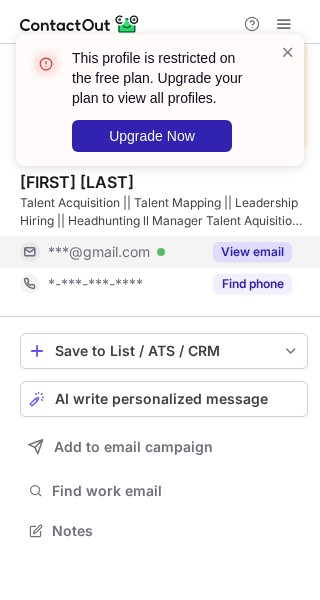 scroll, scrollTop: 516, scrollLeft: 320, axis: both 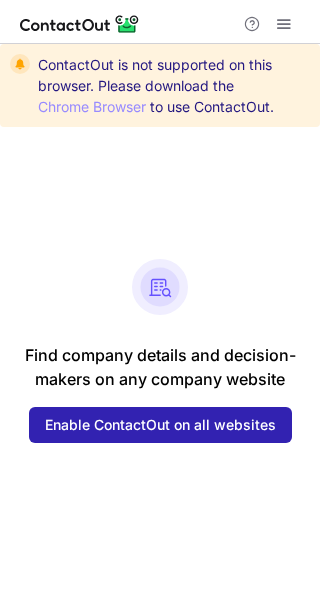 click at bounding box center [284, 24] 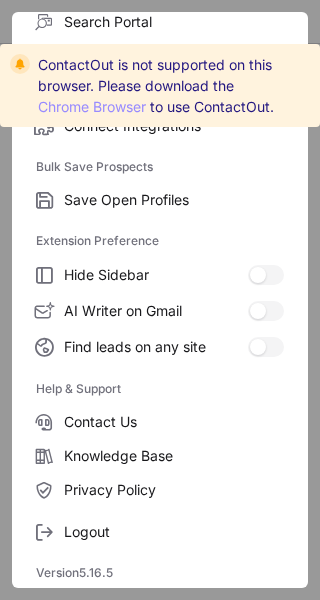 scroll, scrollTop: 0, scrollLeft: 0, axis: both 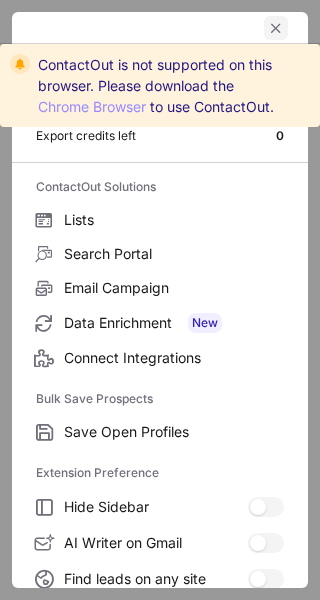 click at bounding box center (276, 28) 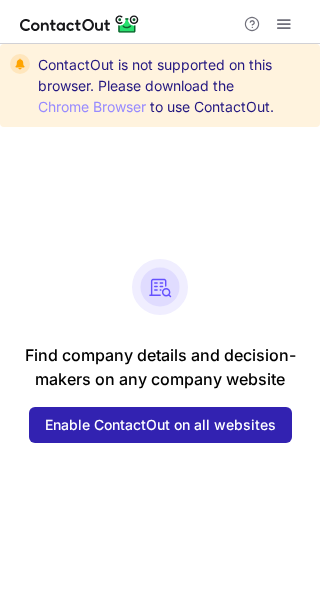 click at bounding box center [80, 24] 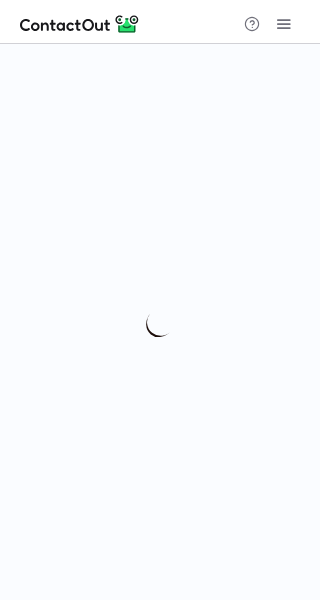 scroll, scrollTop: 0, scrollLeft: 0, axis: both 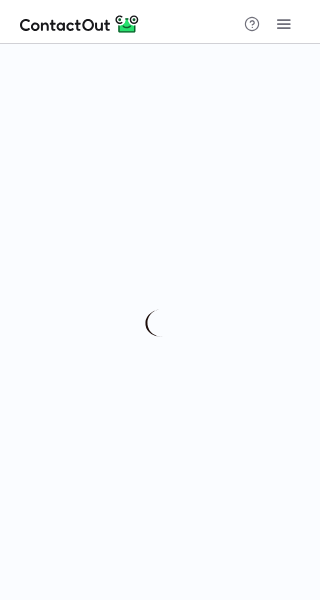 click at bounding box center [80, 24] 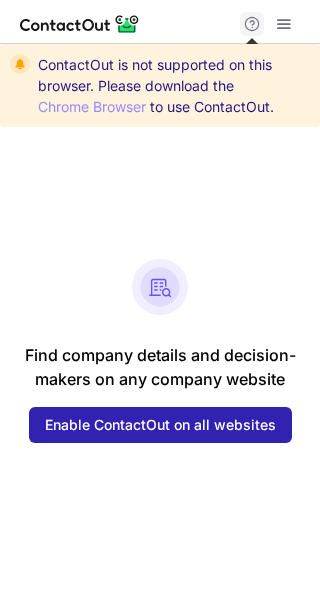 click at bounding box center [252, 24] 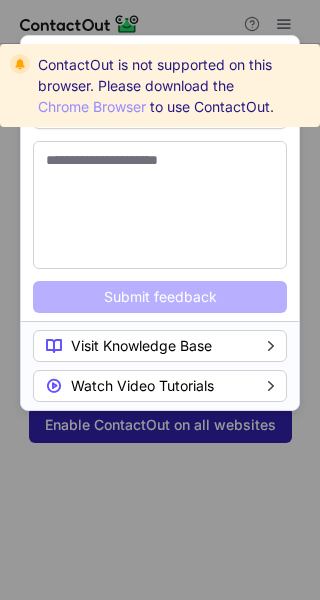 click on "Help & Support" at bounding box center (160, 58) 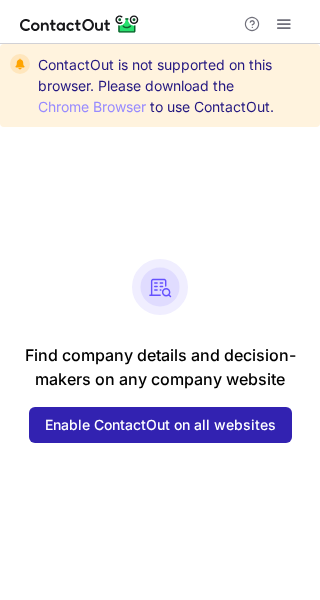 click on "Chrome Browser" at bounding box center (92, 106) 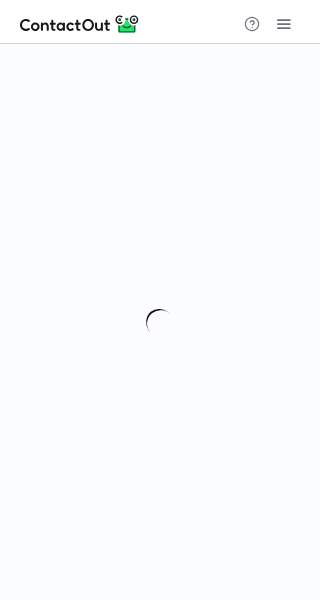 scroll, scrollTop: 0, scrollLeft: 0, axis: both 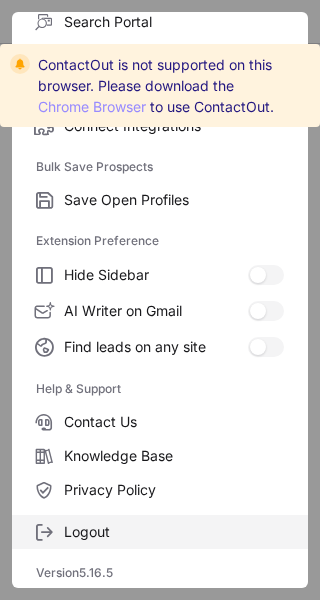 click on "Logout" at bounding box center (174, 532) 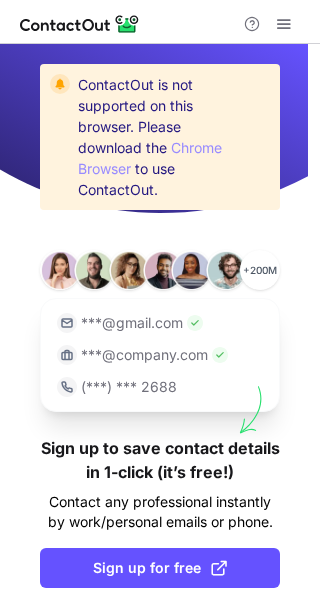 scroll, scrollTop: 92, scrollLeft: 0, axis: vertical 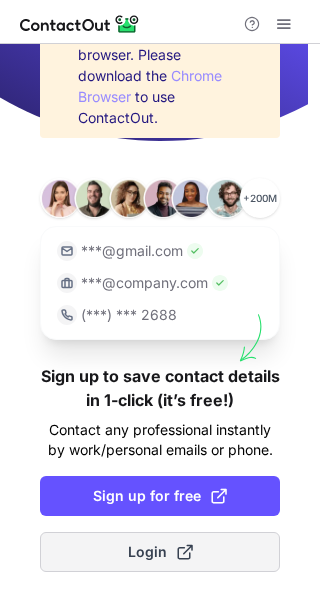 click on "Login" at bounding box center (160, 552) 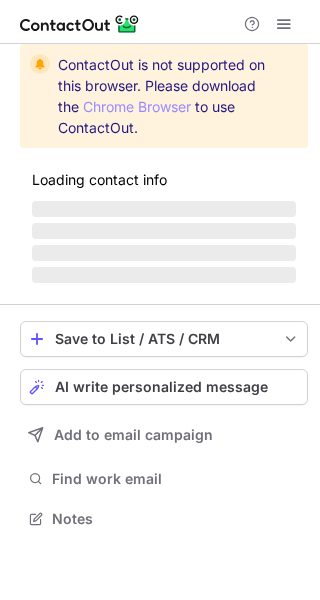 scroll, scrollTop: 0, scrollLeft: 0, axis: both 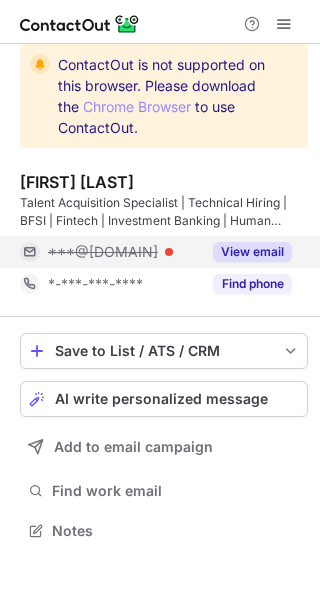 click on "View email" at bounding box center (252, 252) 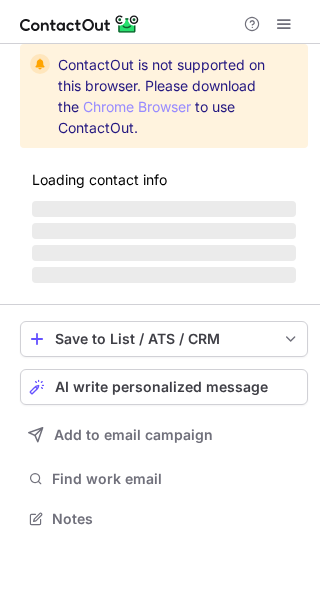 scroll, scrollTop: 0, scrollLeft: 0, axis: both 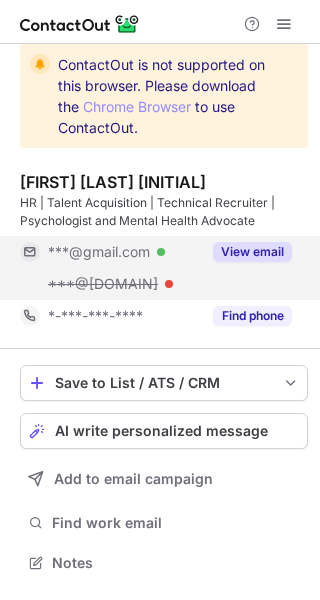 click on "View email" at bounding box center (252, 252) 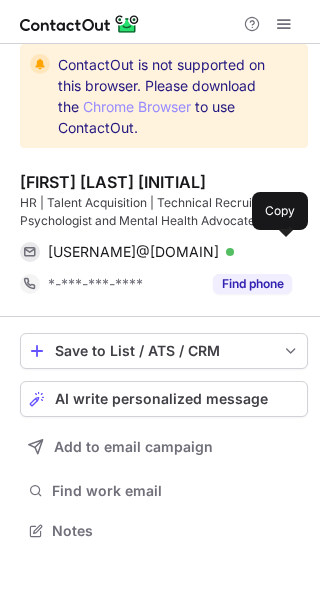 scroll, scrollTop: 516, scrollLeft: 320, axis: both 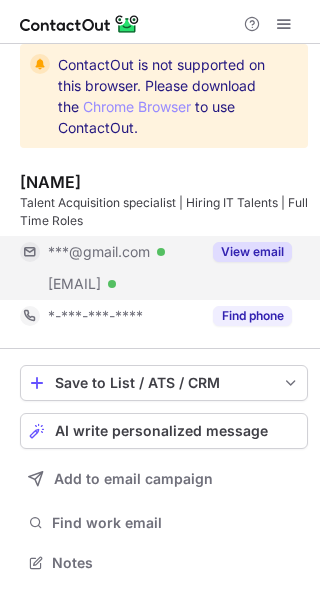 click on "View email" at bounding box center [252, 252] 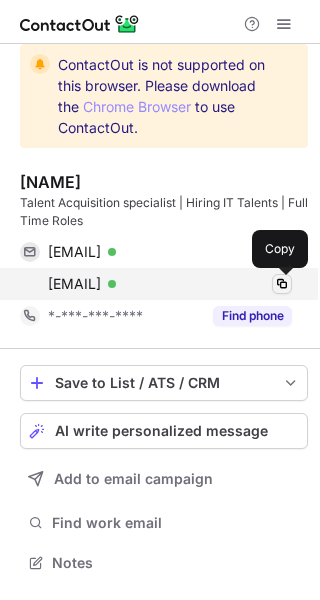 click at bounding box center [282, 284] 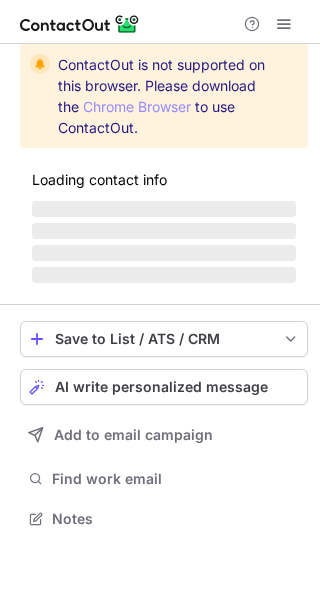 scroll, scrollTop: 0, scrollLeft: 0, axis: both 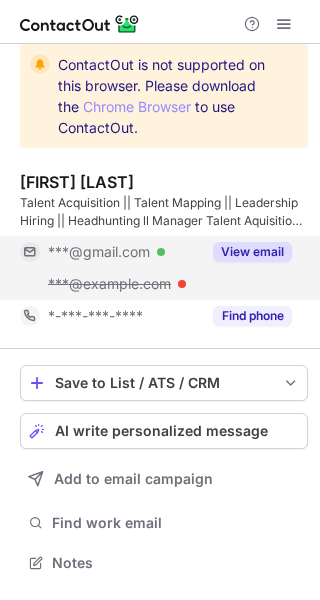 click on "View email" at bounding box center (252, 252) 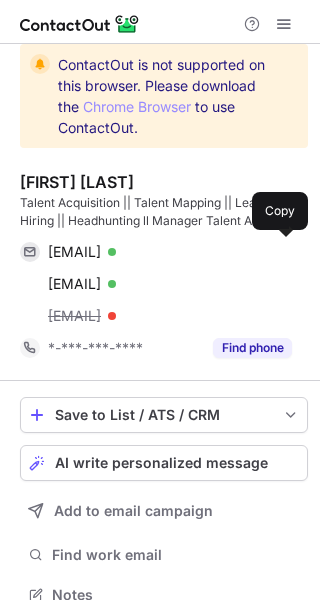 scroll, scrollTop: 10, scrollLeft: 9, axis: both 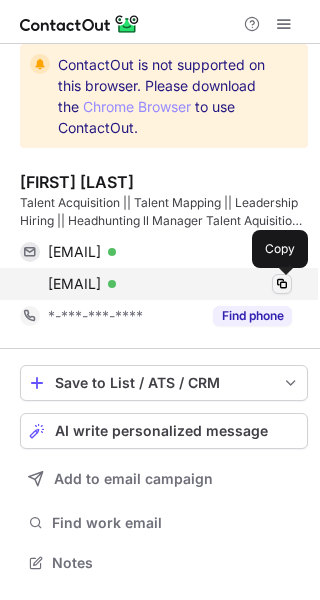 click at bounding box center [282, 284] 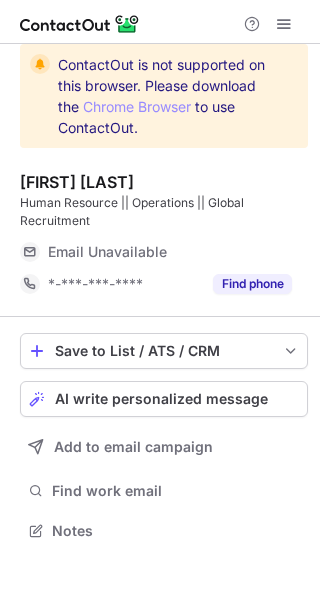 scroll, scrollTop: 0, scrollLeft: 0, axis: both 